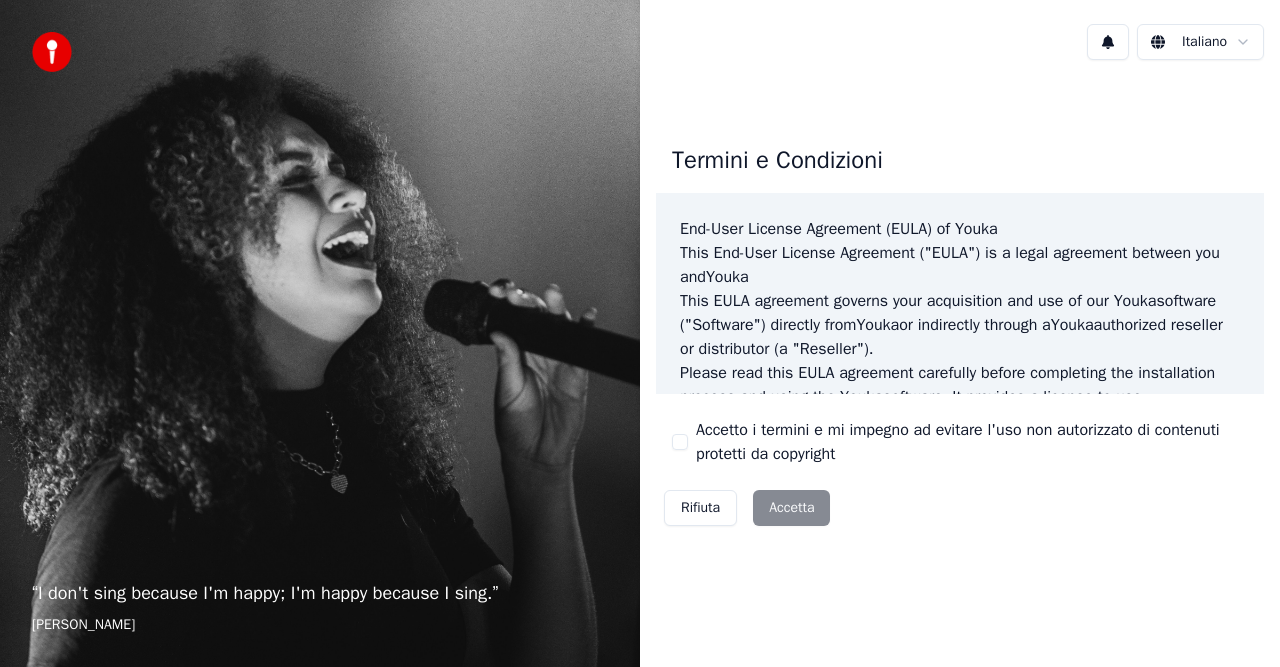 scroll, scrollTop: 0, scrollLeft: 0, axis: both 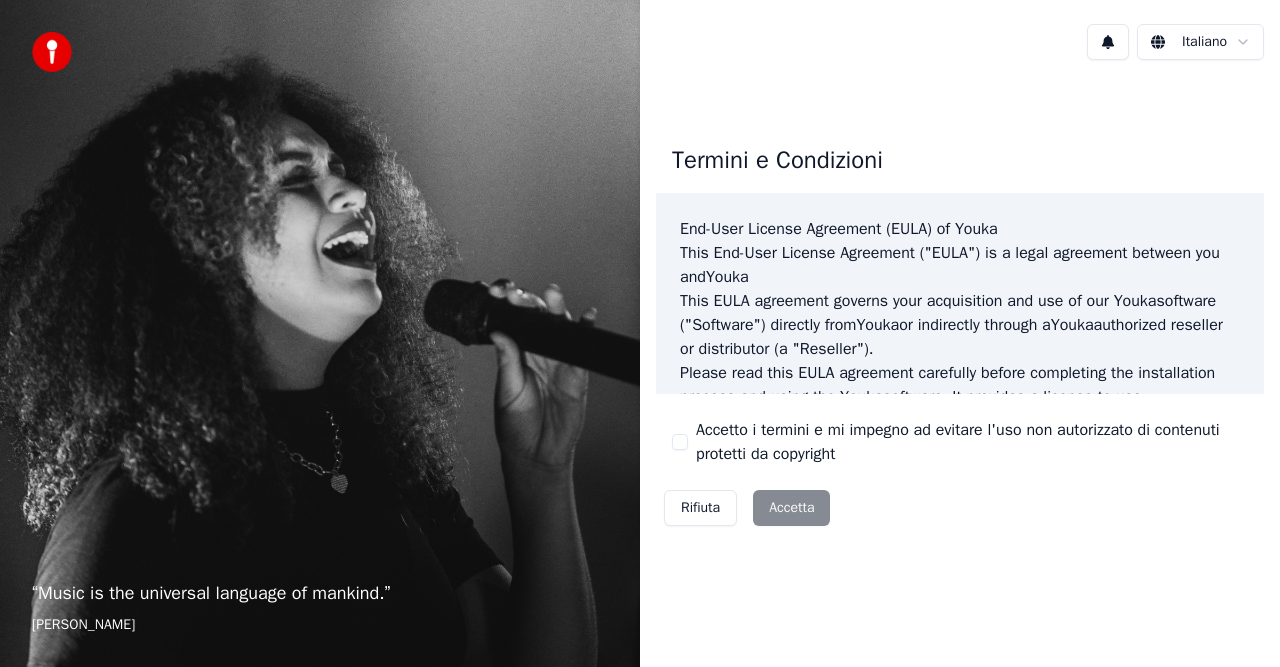click on "Accetto i termini e mi impegno ad evitare l'uso non autorizzato di contenuti protetti da copyright" at bounding box center [680, 442] 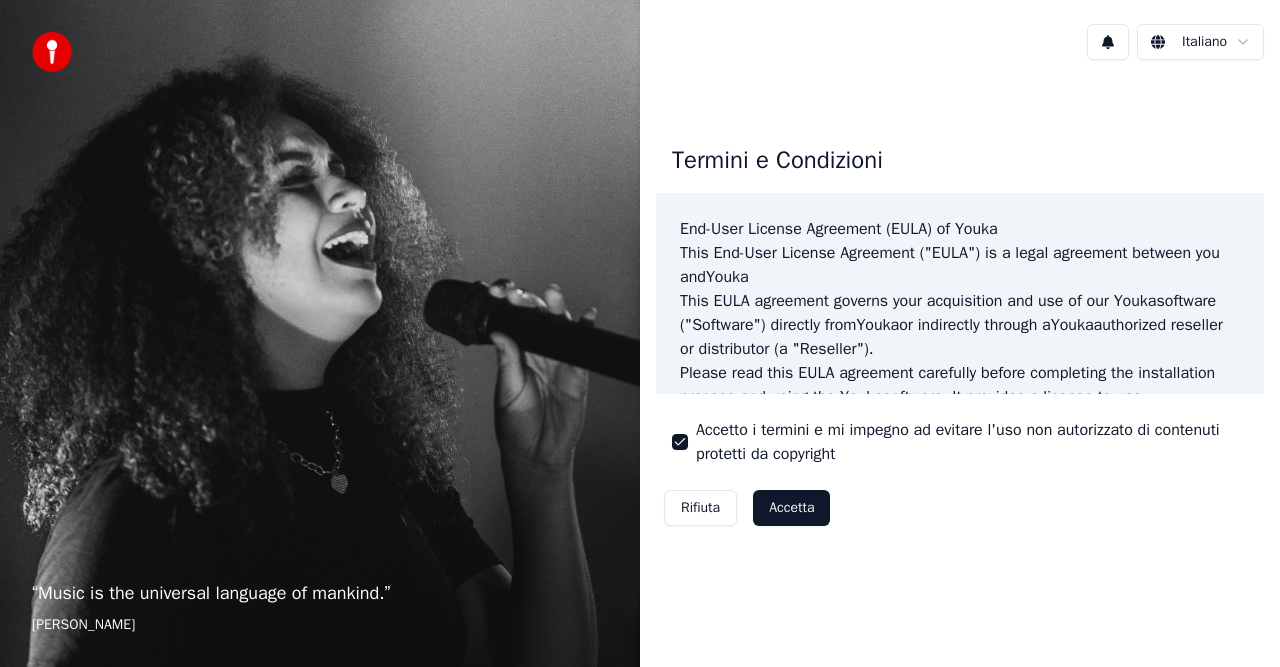 click on "Accetta" at bounding box center (791, 508) 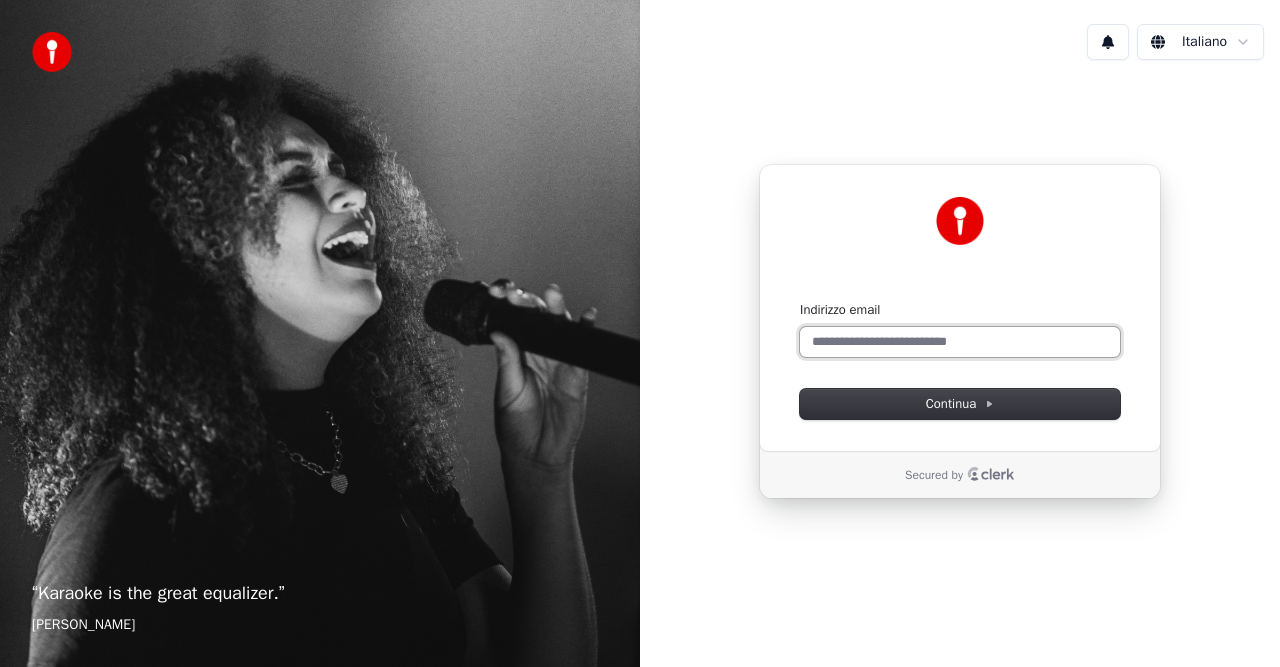 click on "Indirizzo email" at bounding box center (960, 342) 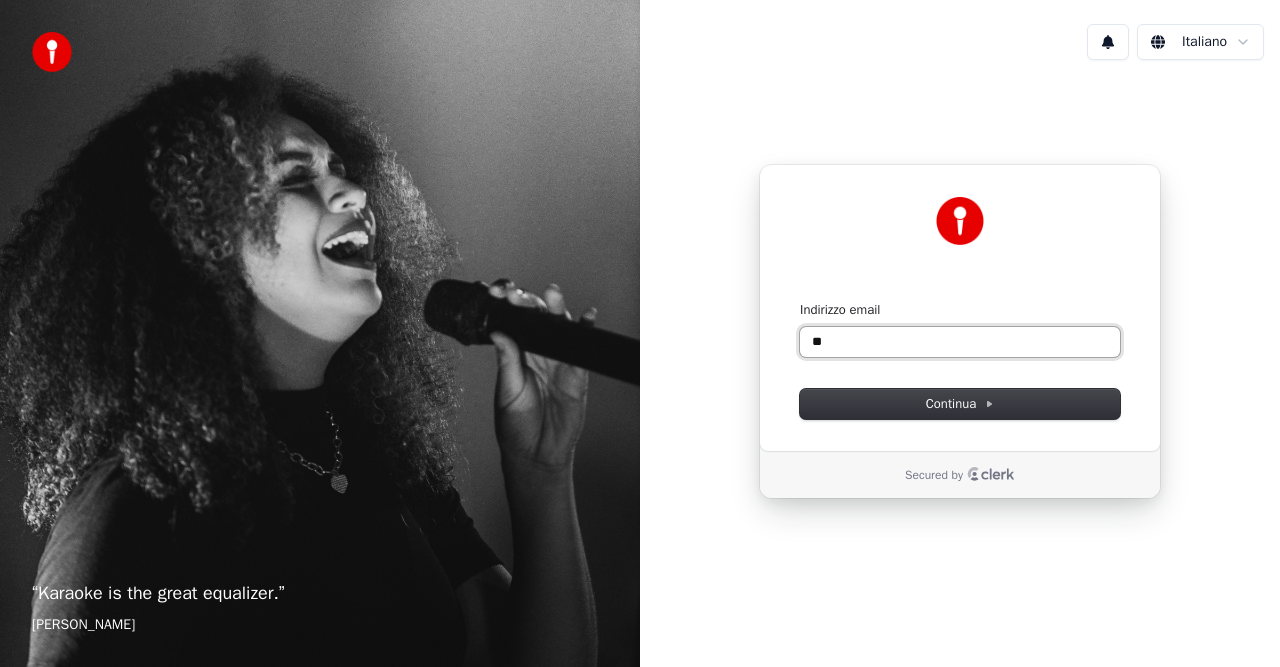 type on "*" 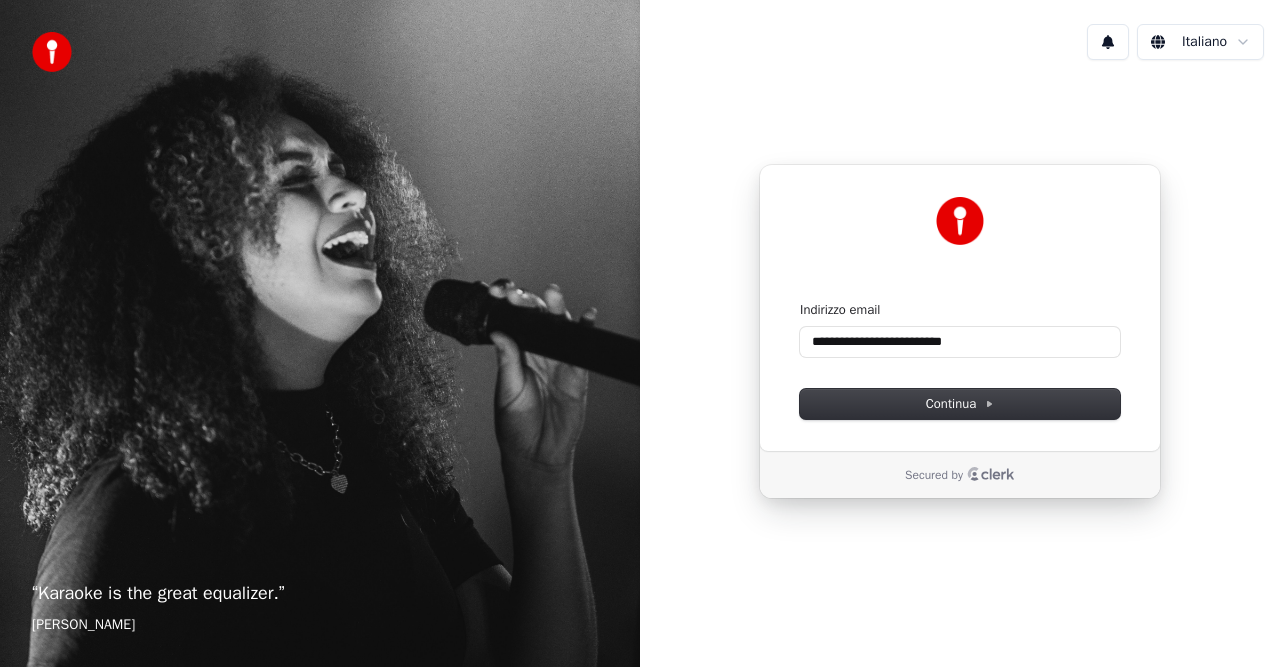 click on "**********" at bounding box center (960, 308) 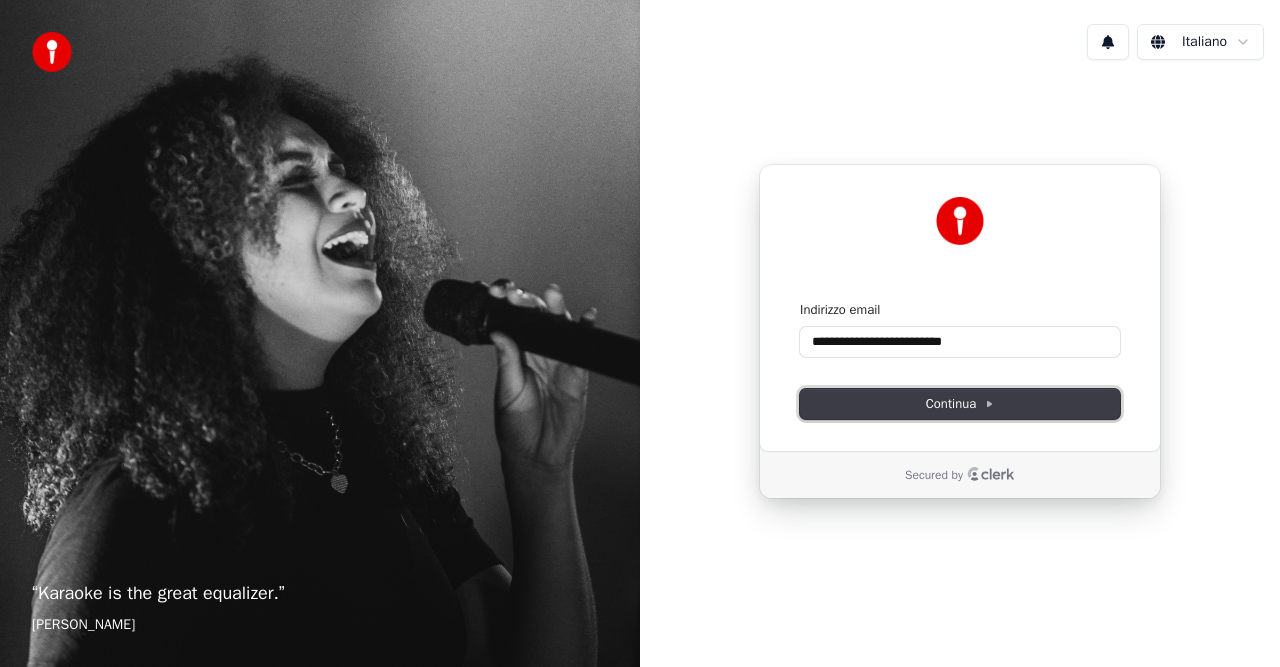 click on "Continua" at bounding box center (960, 404) 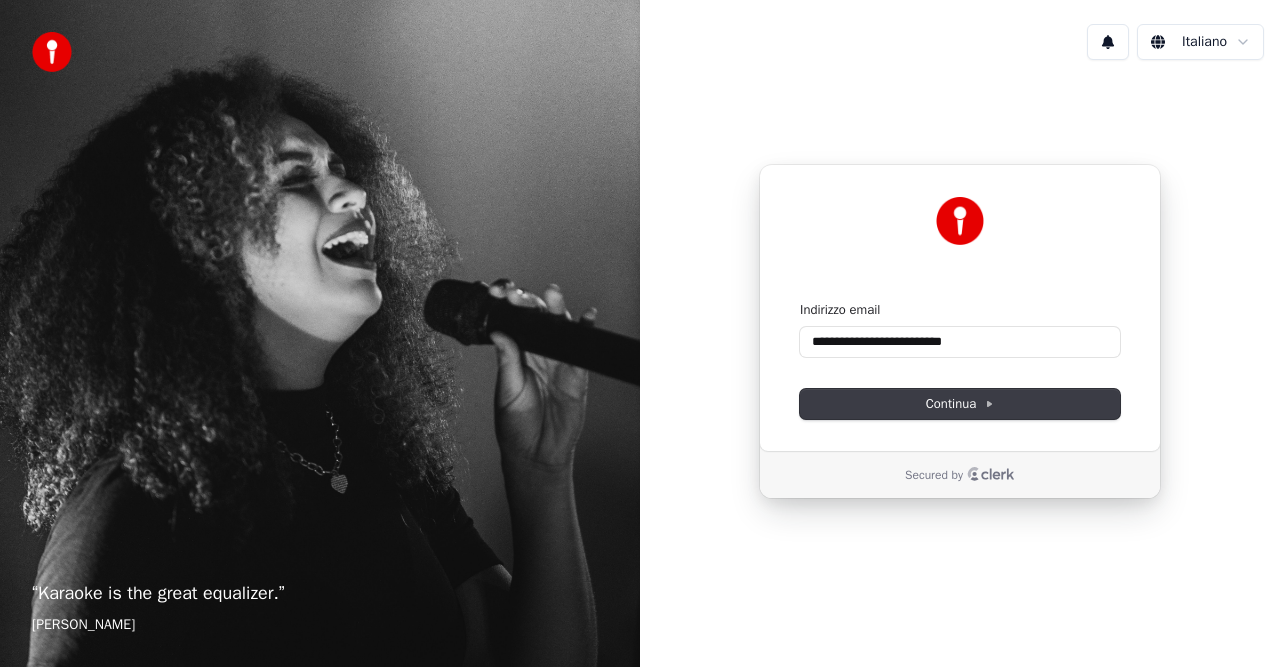 type on "**********" 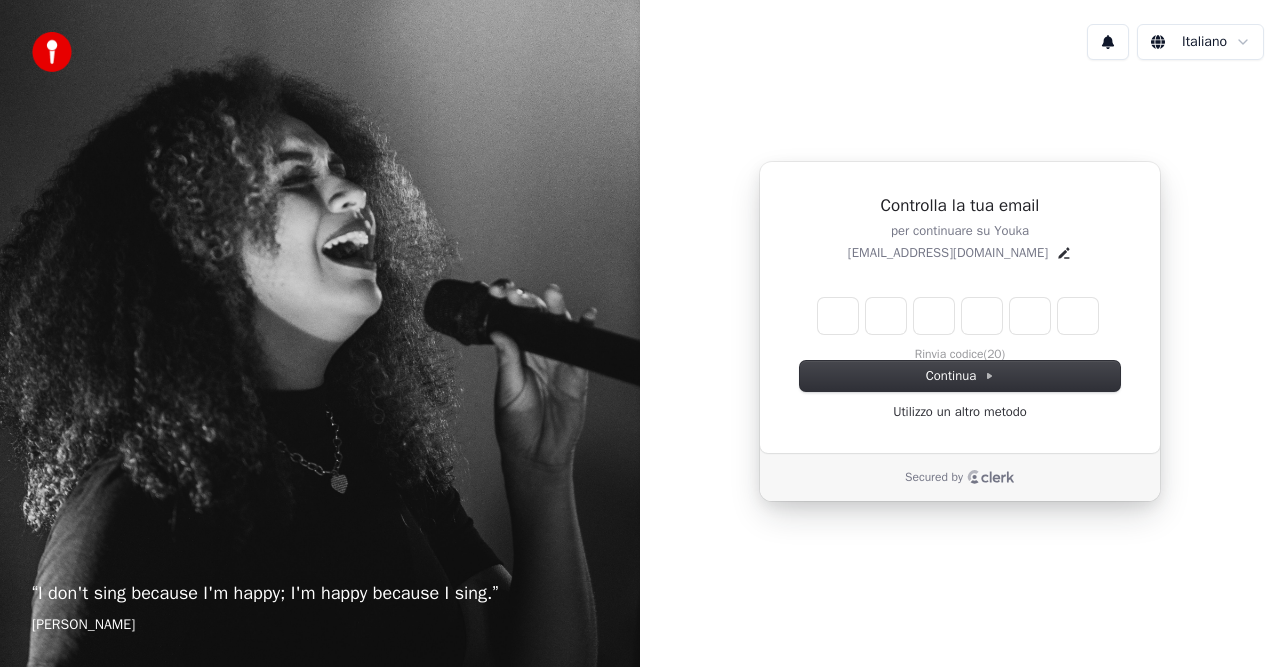 type on "*" 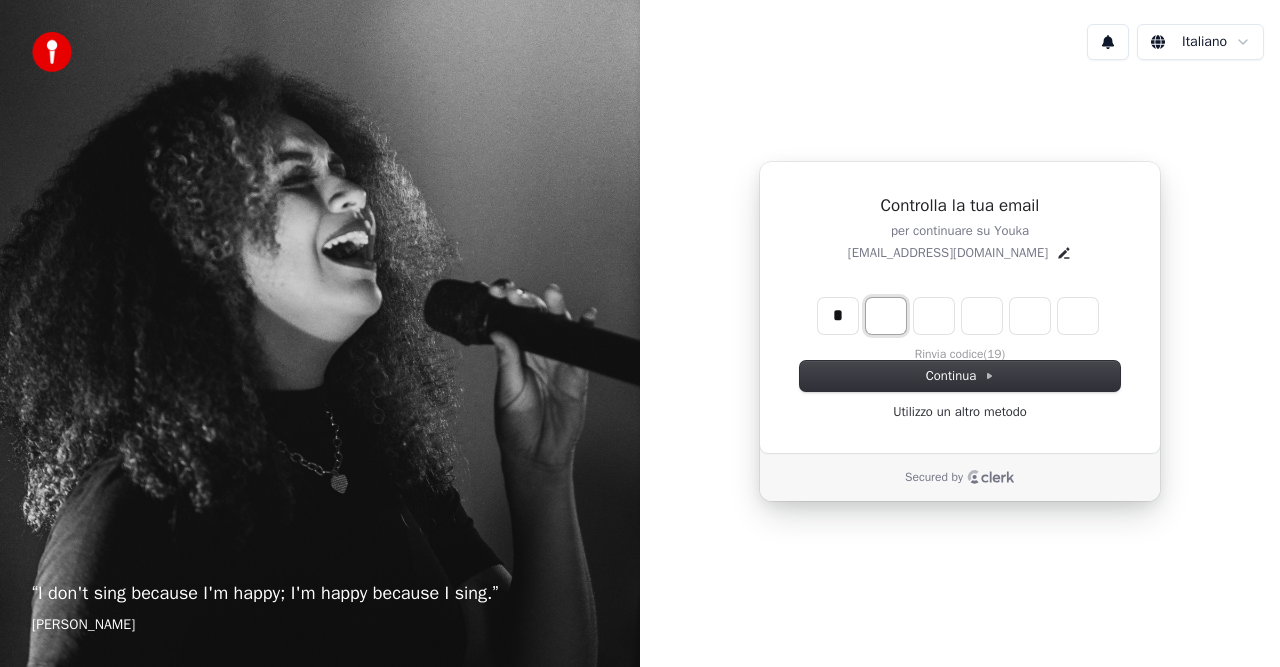 type on "*" 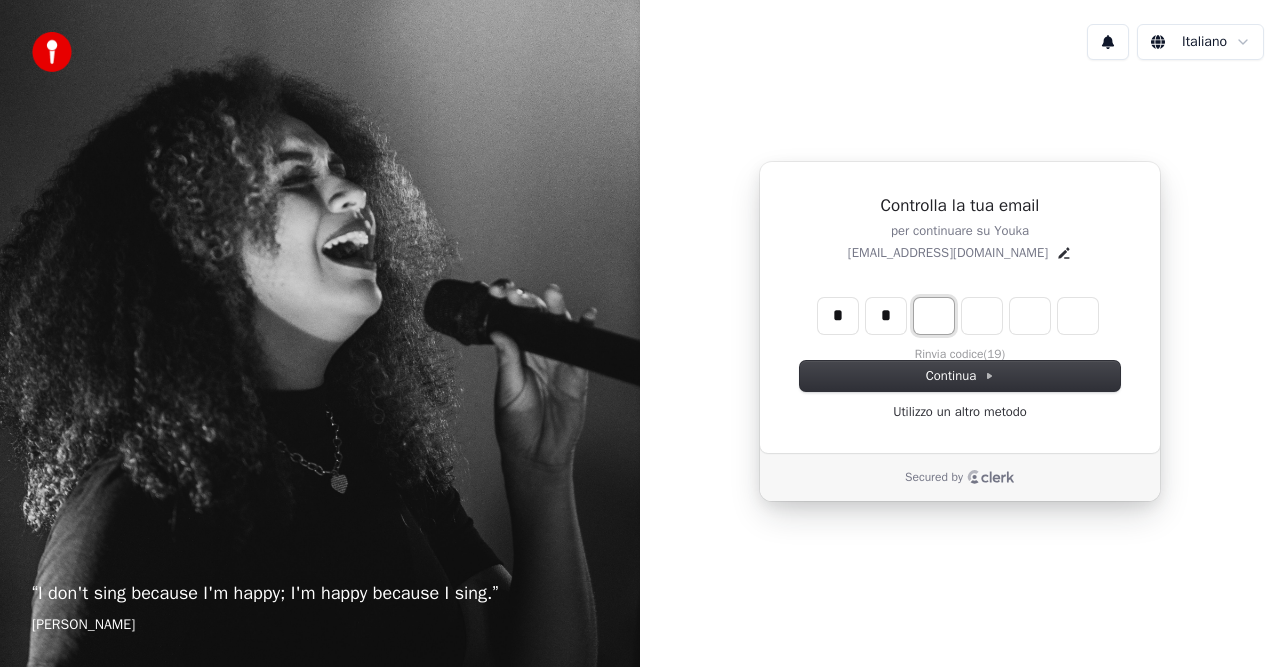 type on "*" 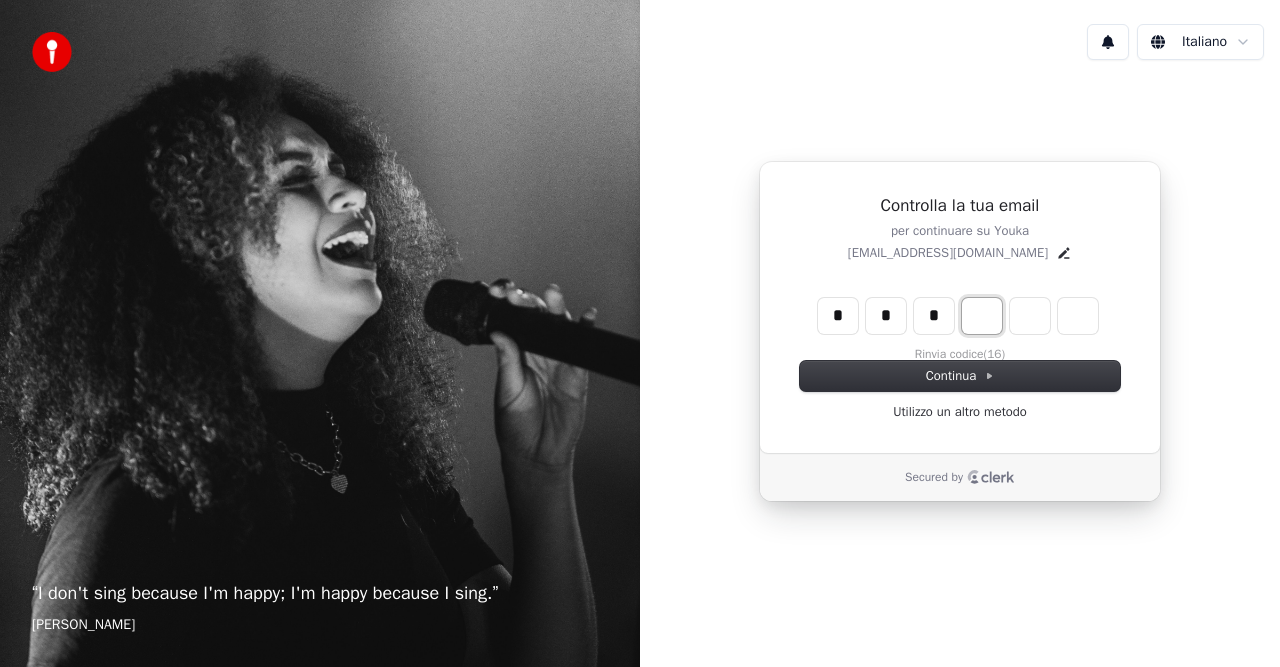 type on "*" 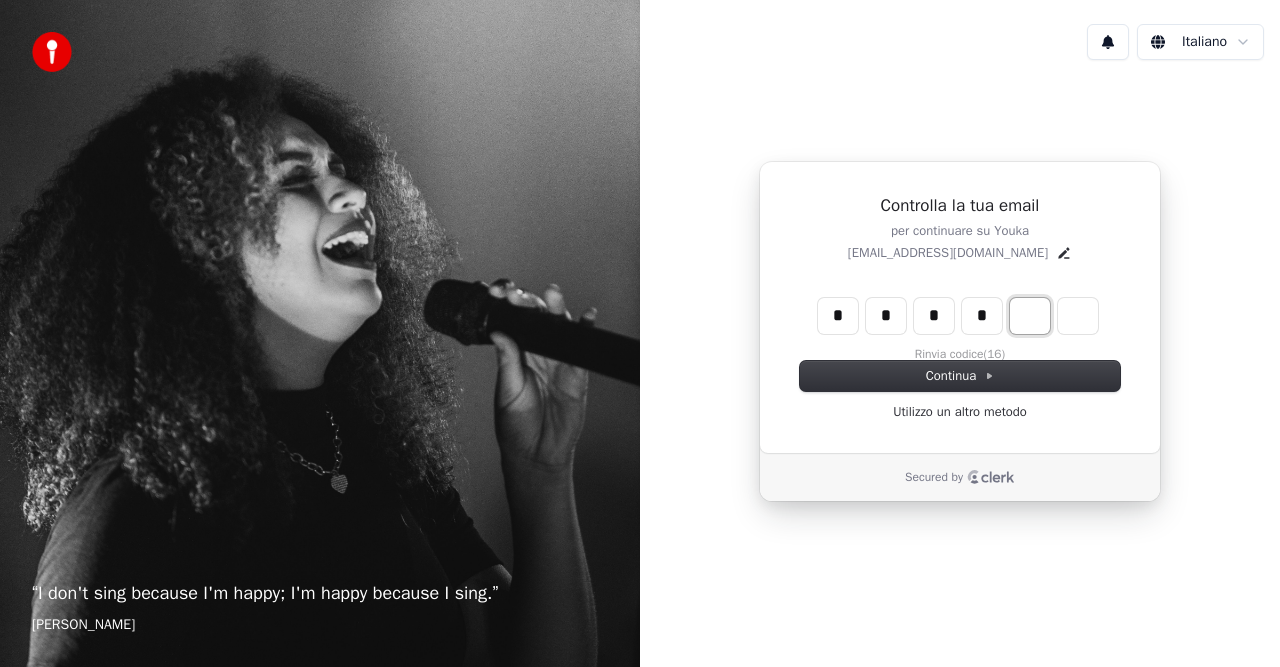 type on "*" 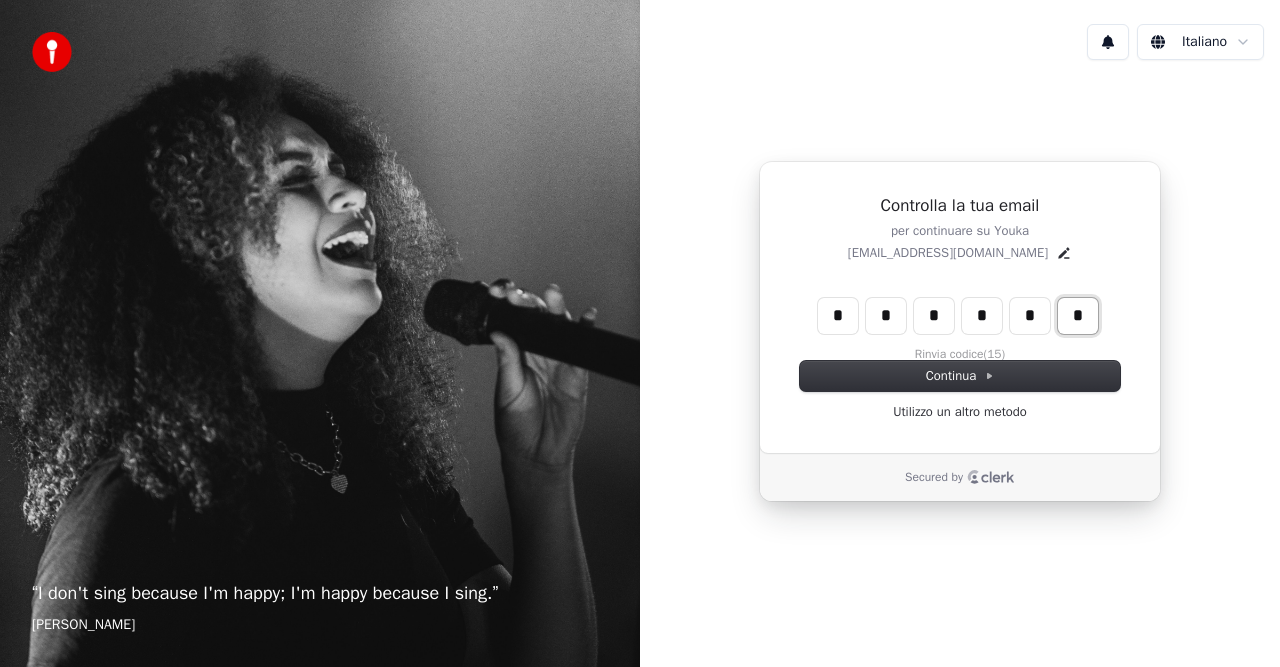 type on "*" 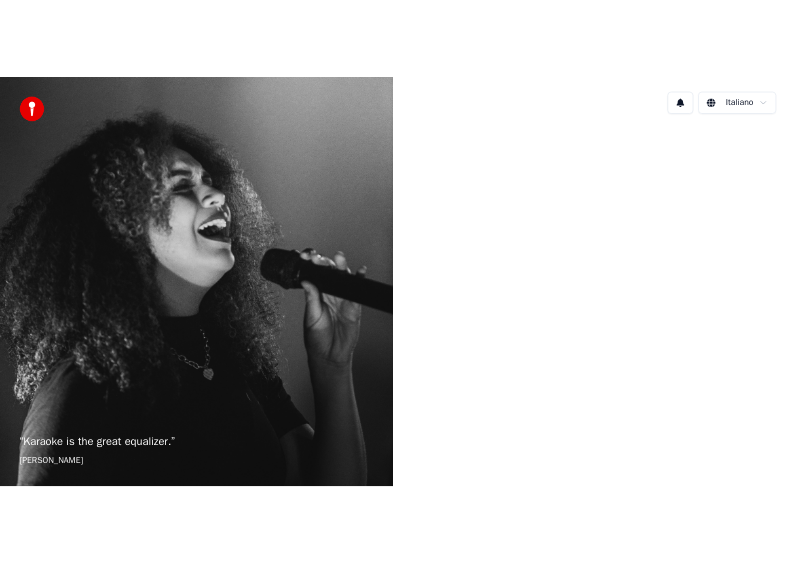 scroll, scrollTop: 0, scrollLeft: 0, axis: both 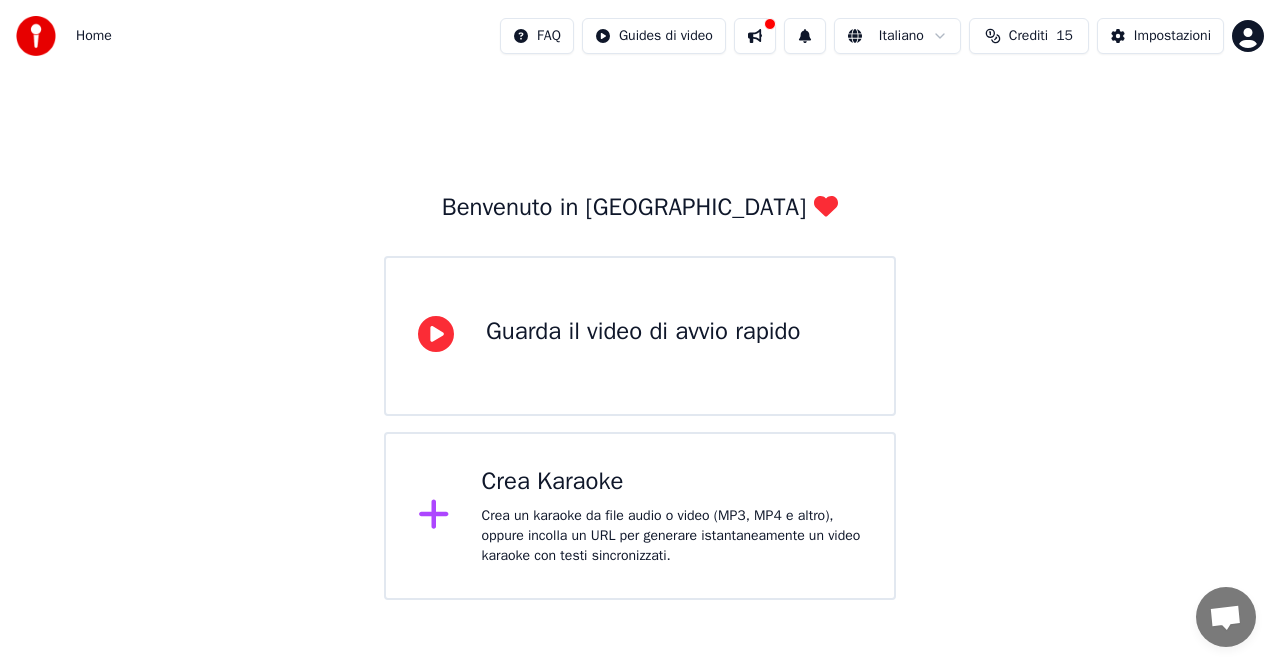 click on "Crea Karaoke Crea un karaoke da file audio o video (MP3, MP4 e altro), oppure incolla un URL per generare istantaneamente un video karaoke con testi sincronizzati." at bounding box center (672, 516) 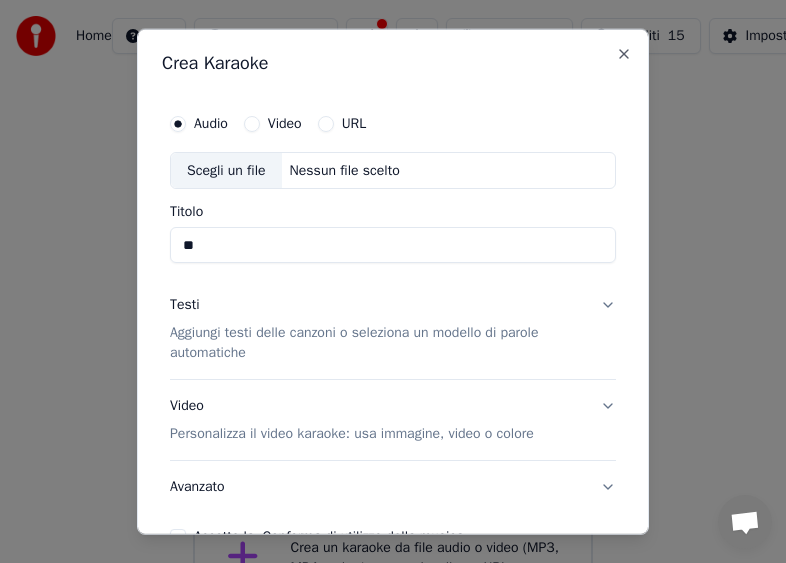 type on "*" 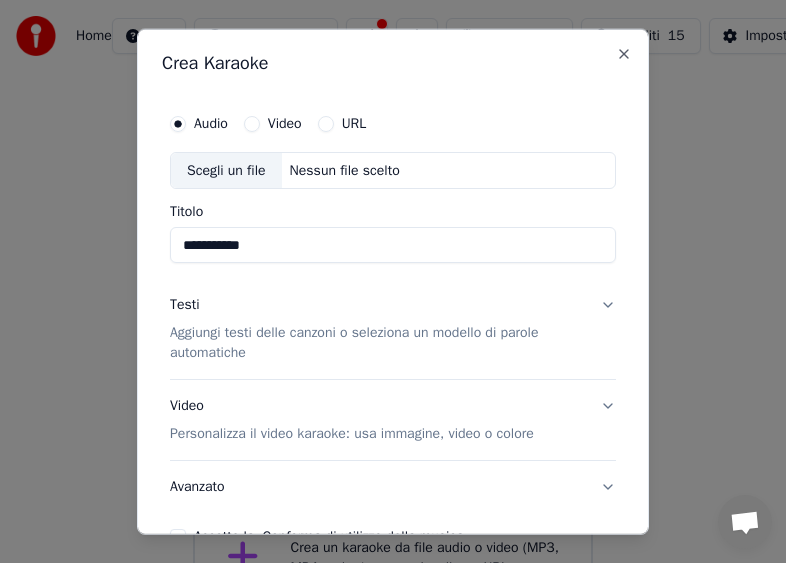 scroll, scrollTop: 116, scrollLeft: 0, axis: vertical 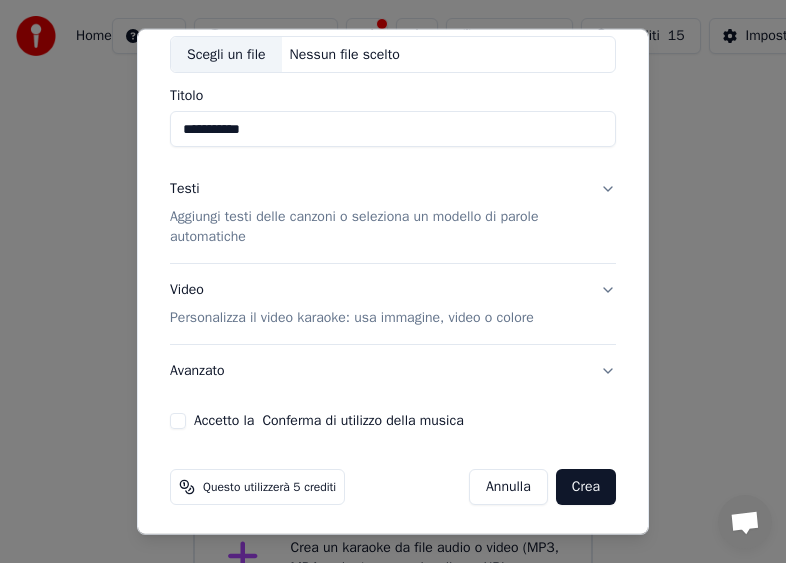 type on "**********" 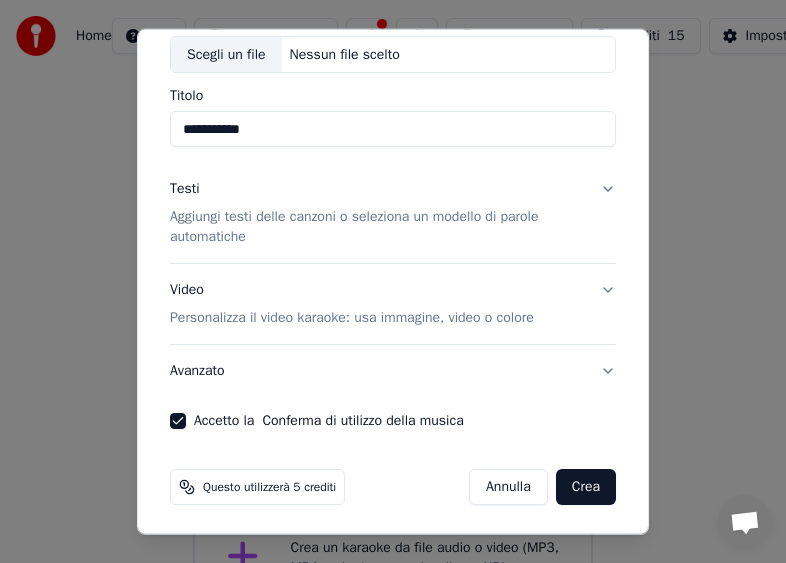 click on "Crea" at bounding box center [586, 487] 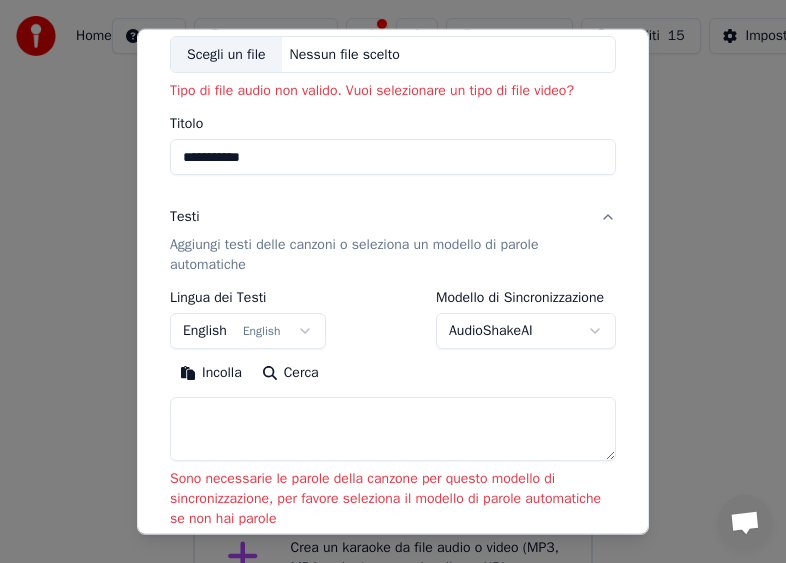 click on "English English" at bounding box center (248, 331) 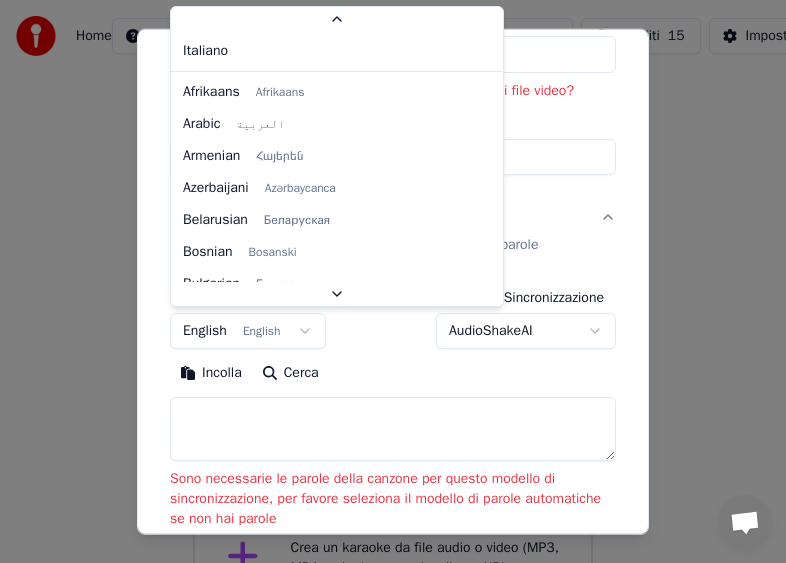 scroll, scrollTop: 80, scrollLeft: 0, axis: vertical 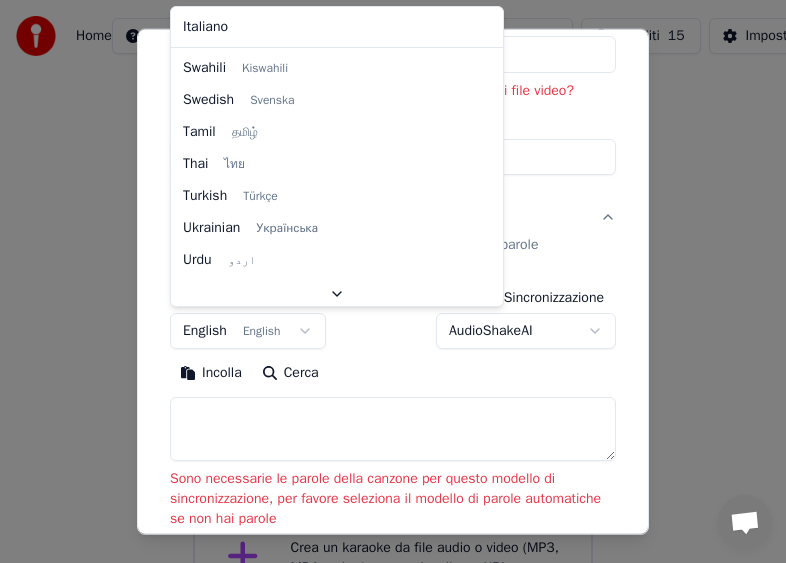 select on "**" 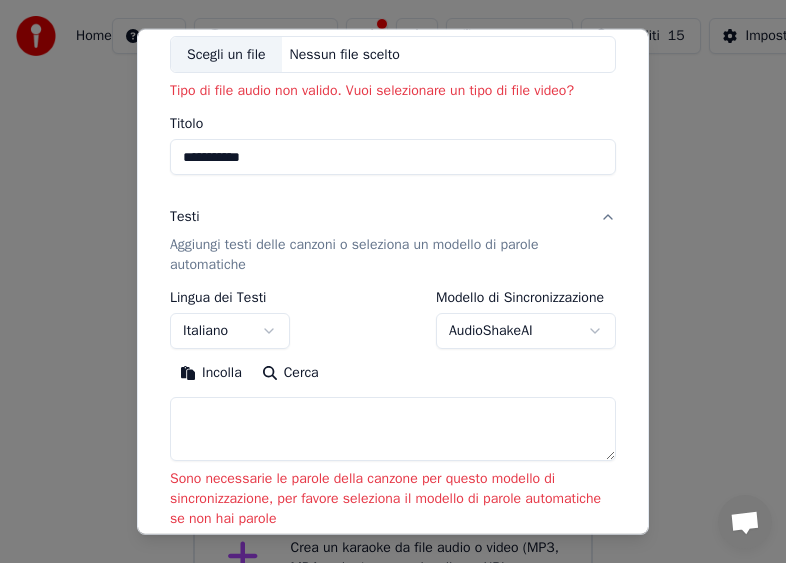 scroll, scrollTop: 0, scrollLeft: 0, axis: both 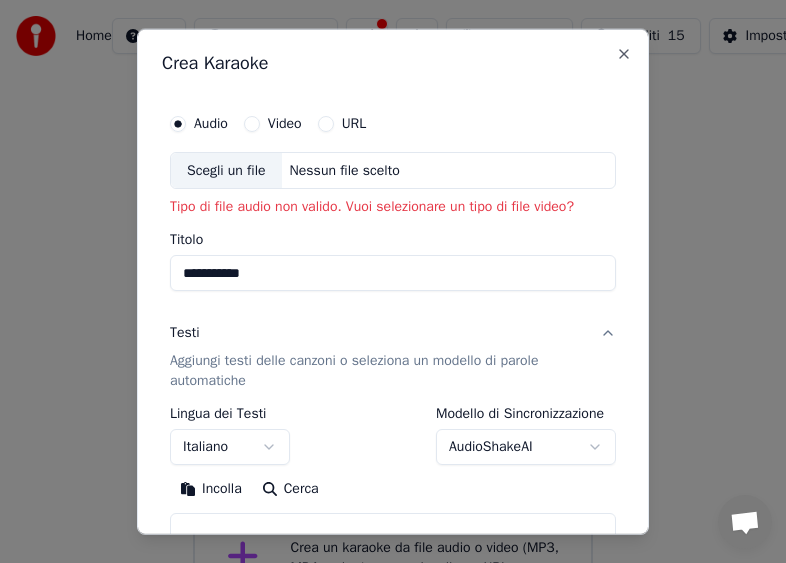 click on "Scegli un file" at bounding box center (226, 170) 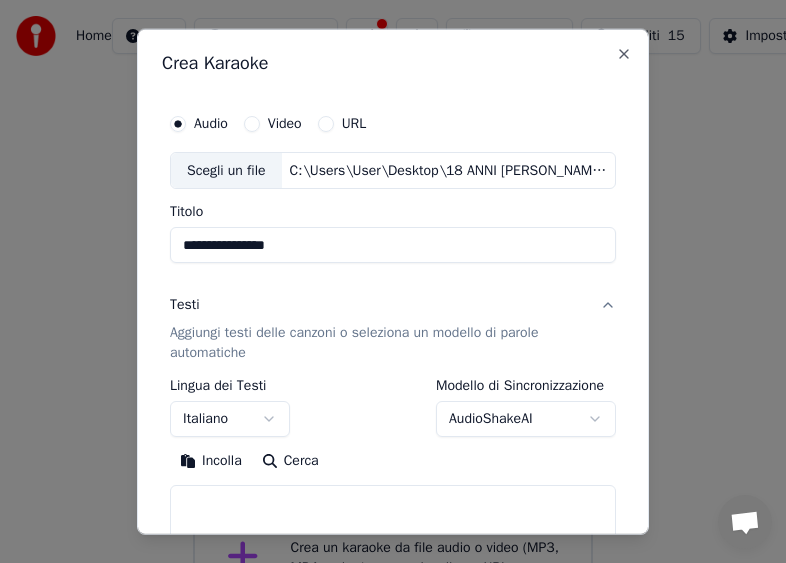 click on "**********" at bounding box center (393, 245) 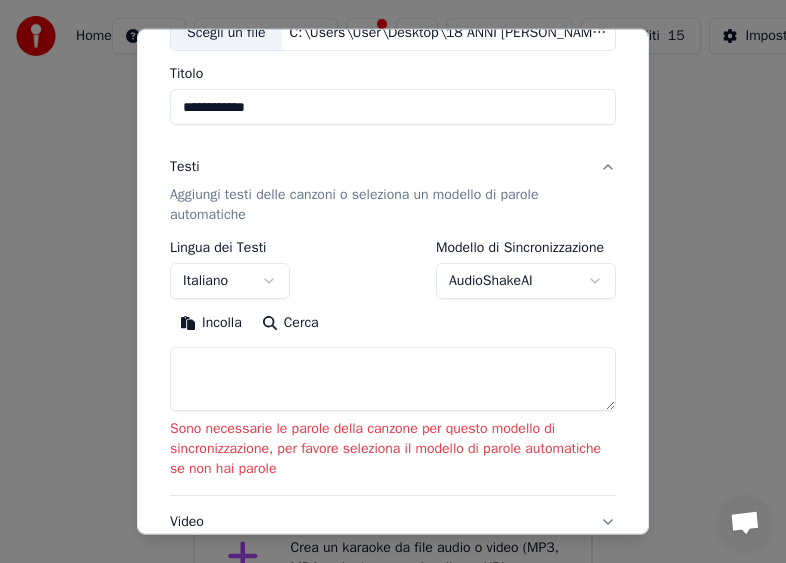 scroll, scrollTop: 300, scrollLeft: 0, axis: vertical 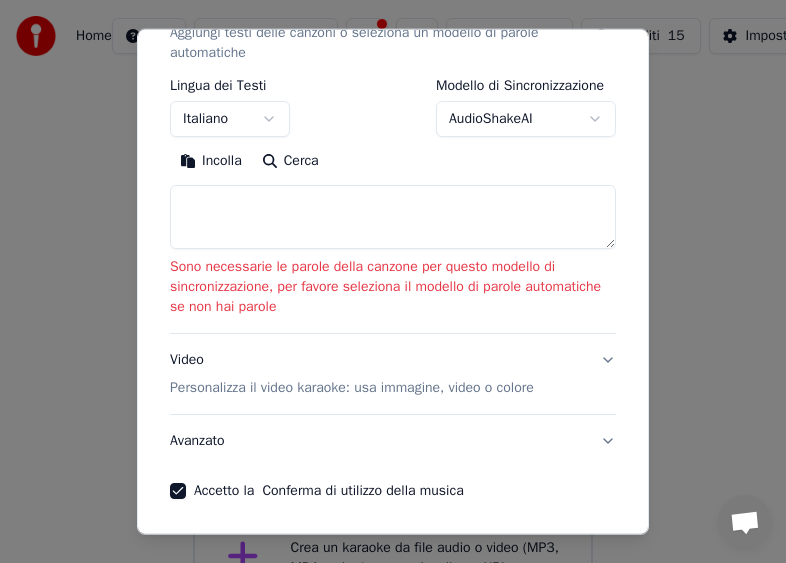 type on "**********" 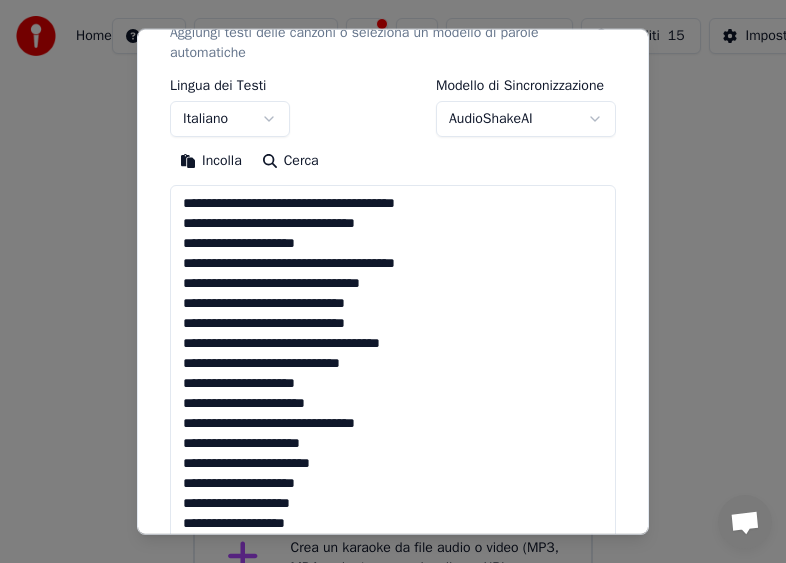 scroll, scrollTop: 564, scrollLeft: 0, axis: vertical 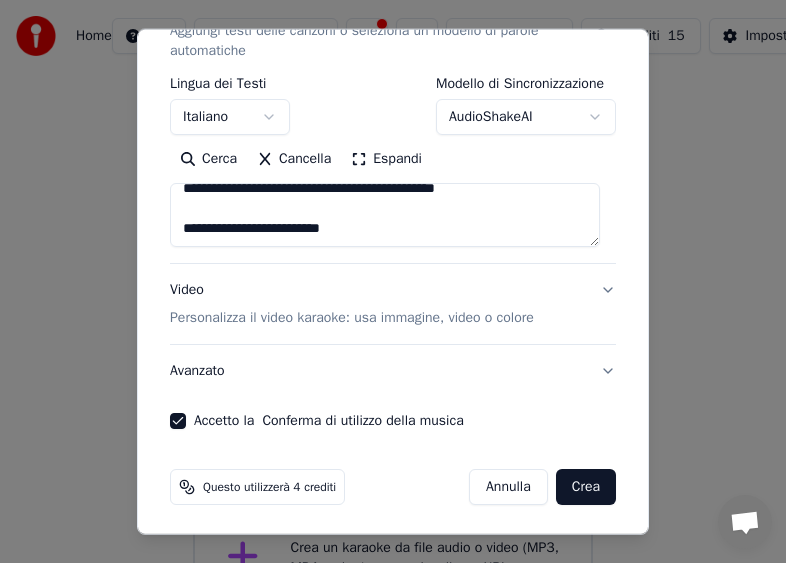 type on "**********" 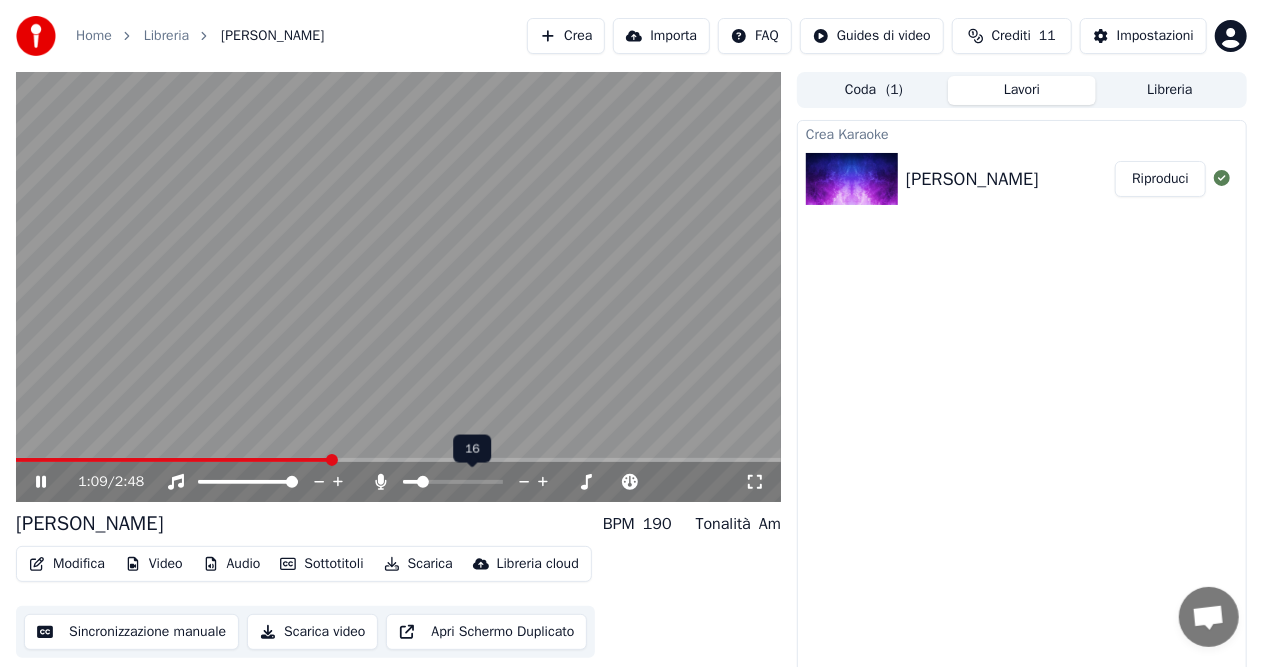 click at bounding box center (423, 482) 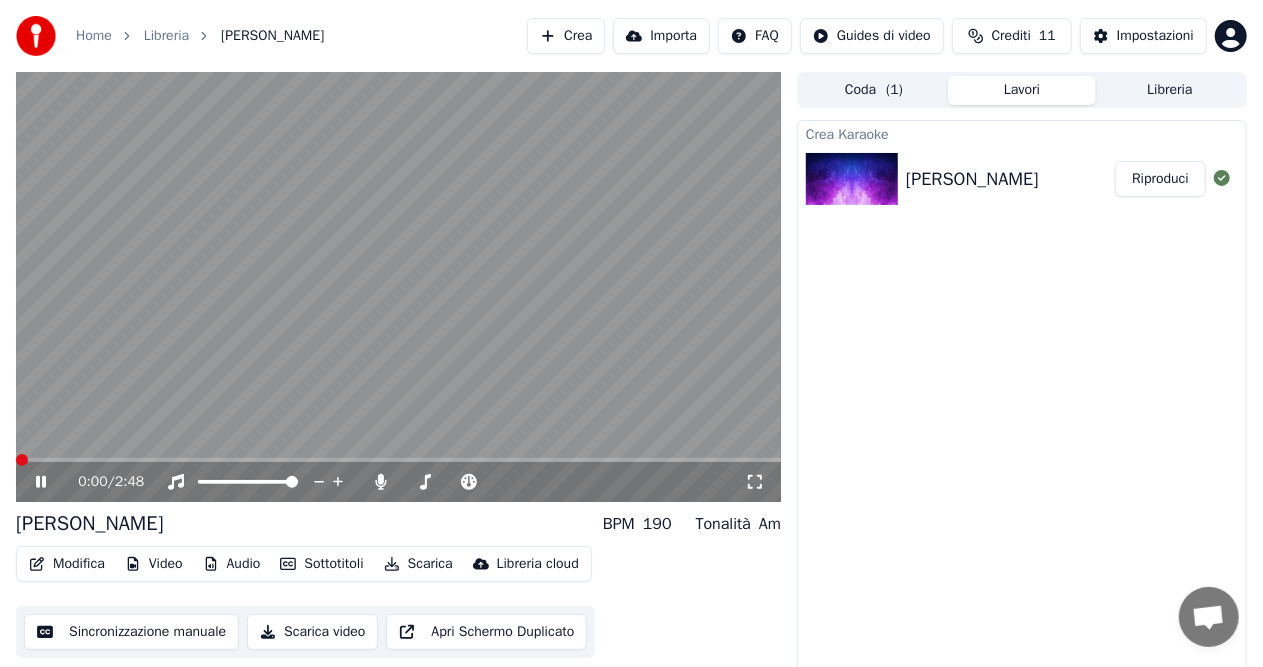 click at bounding box center (22, 460) 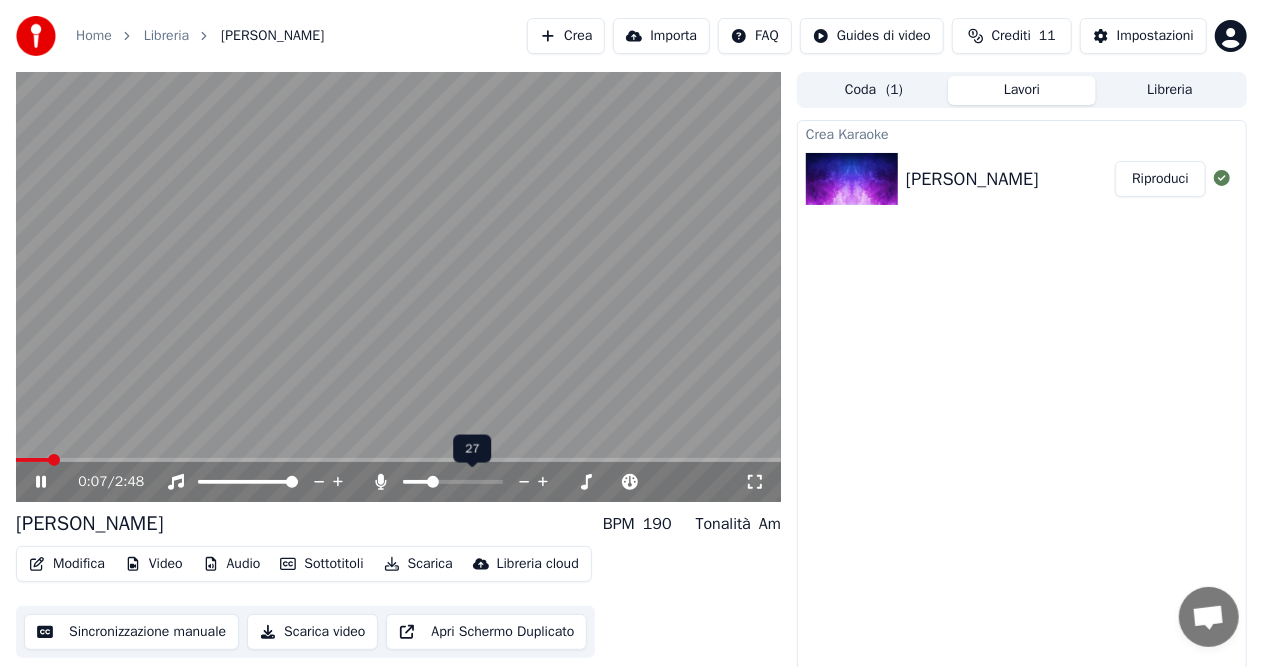 click at bounding box center (433, 482) 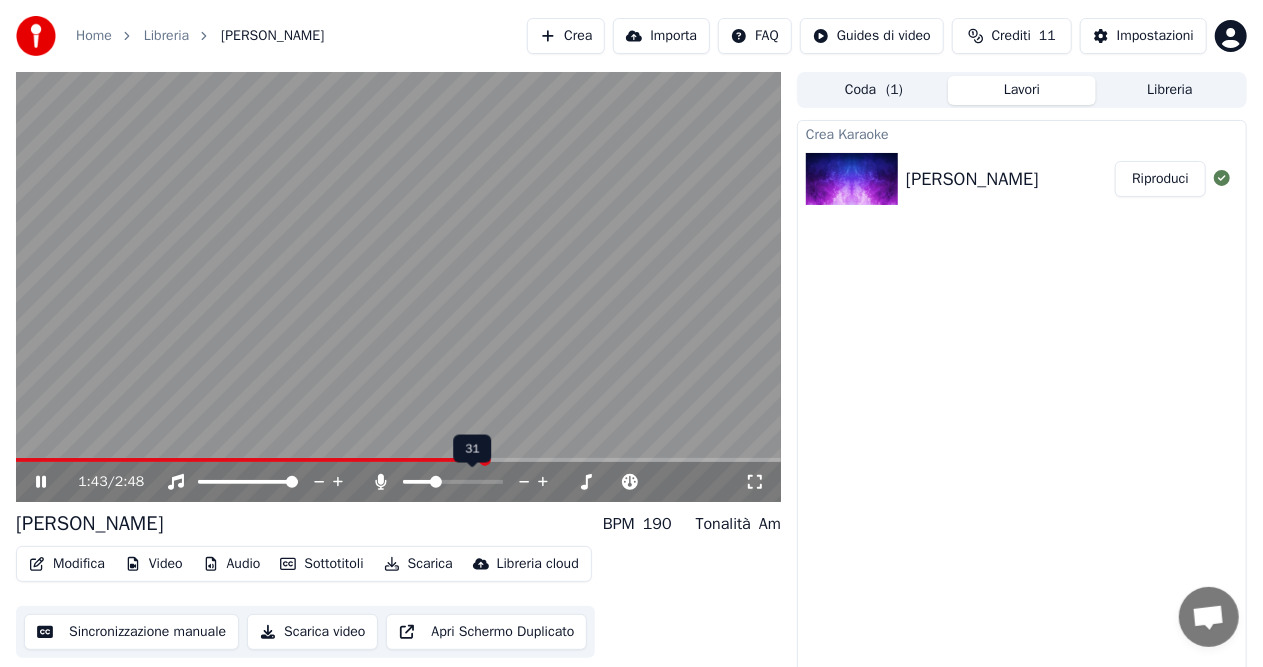 click at bounding box center [436, 482] 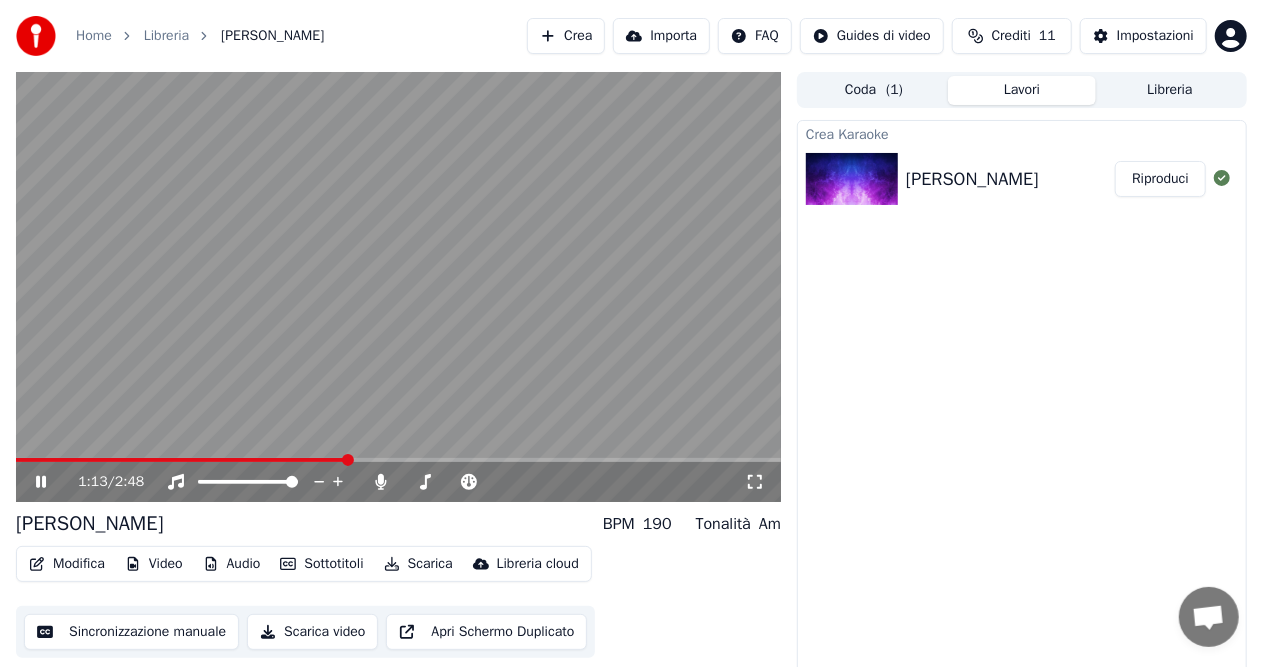 click at bounding box center (181, 460) 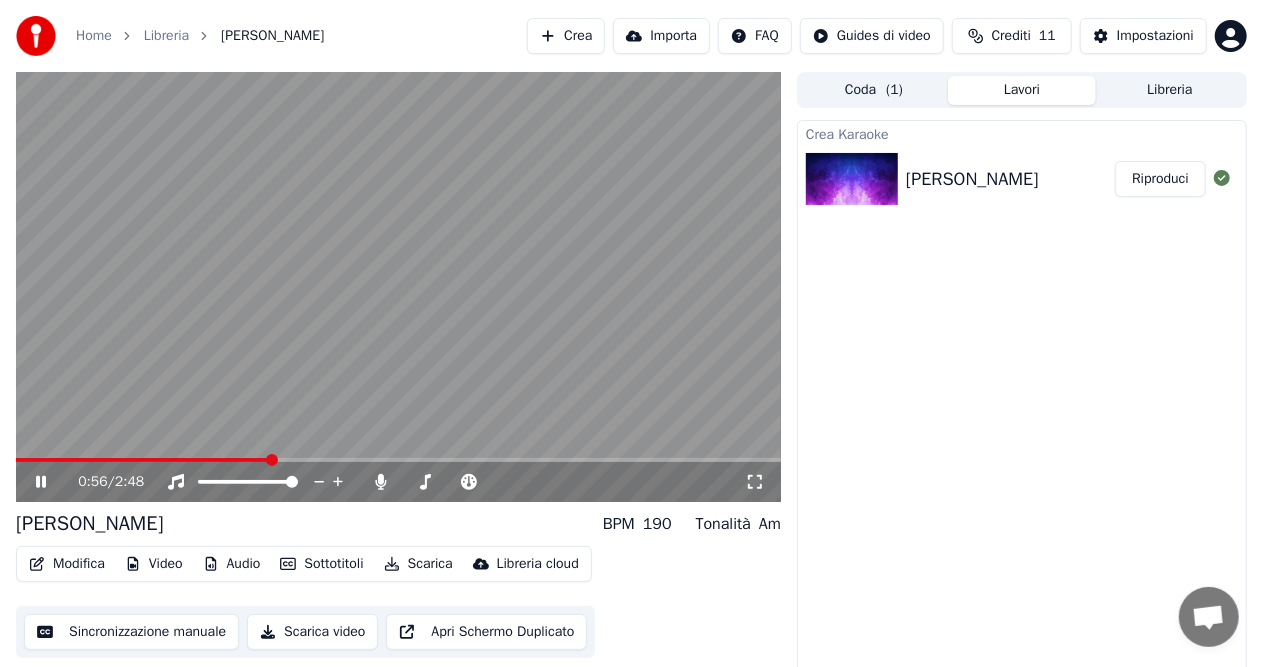 click at bounding box center [272, 460] 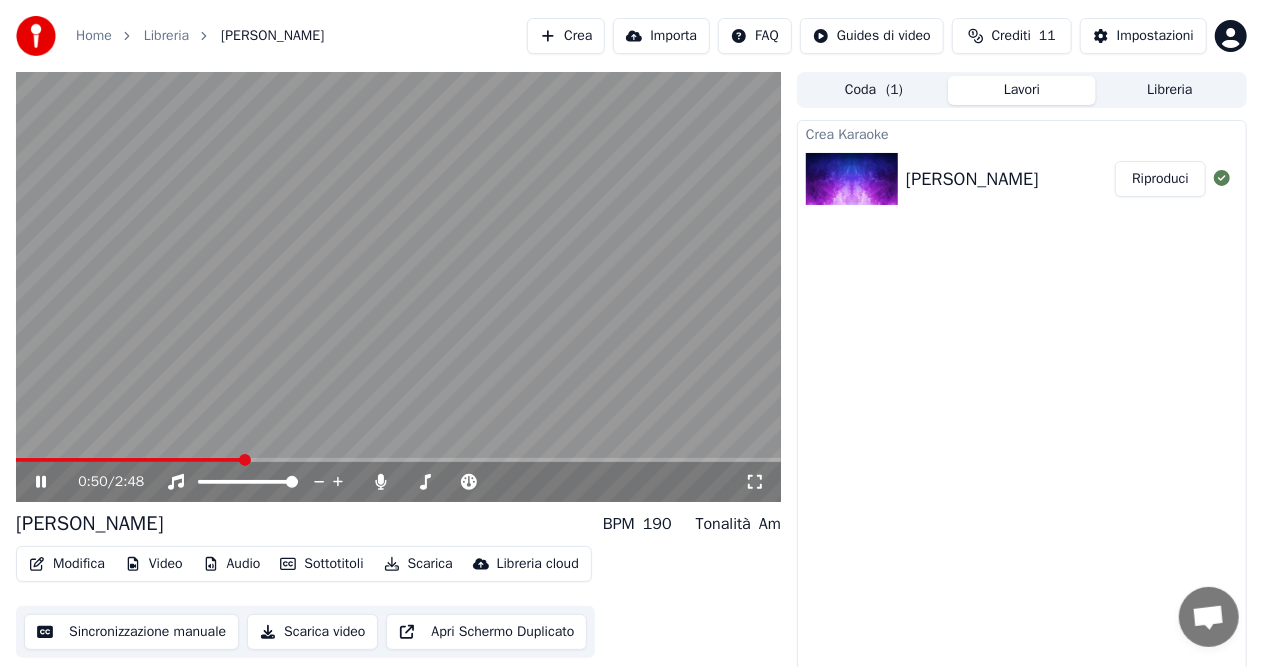 click at bounding box center (245, 460) 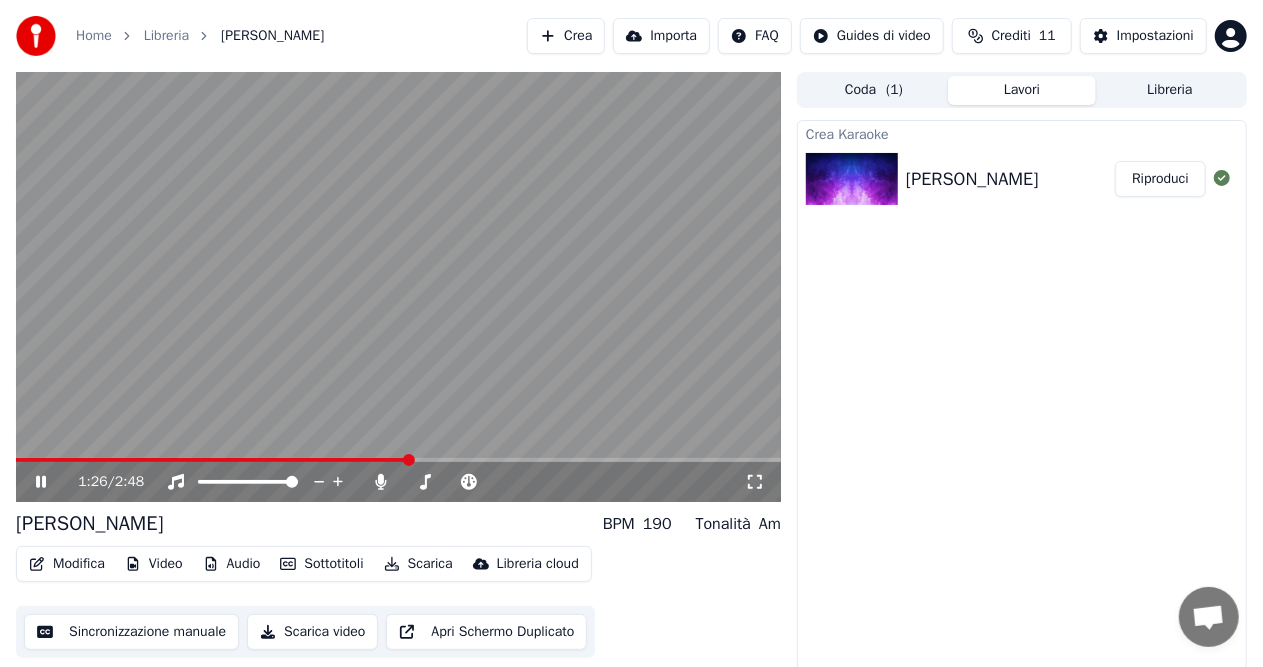 click 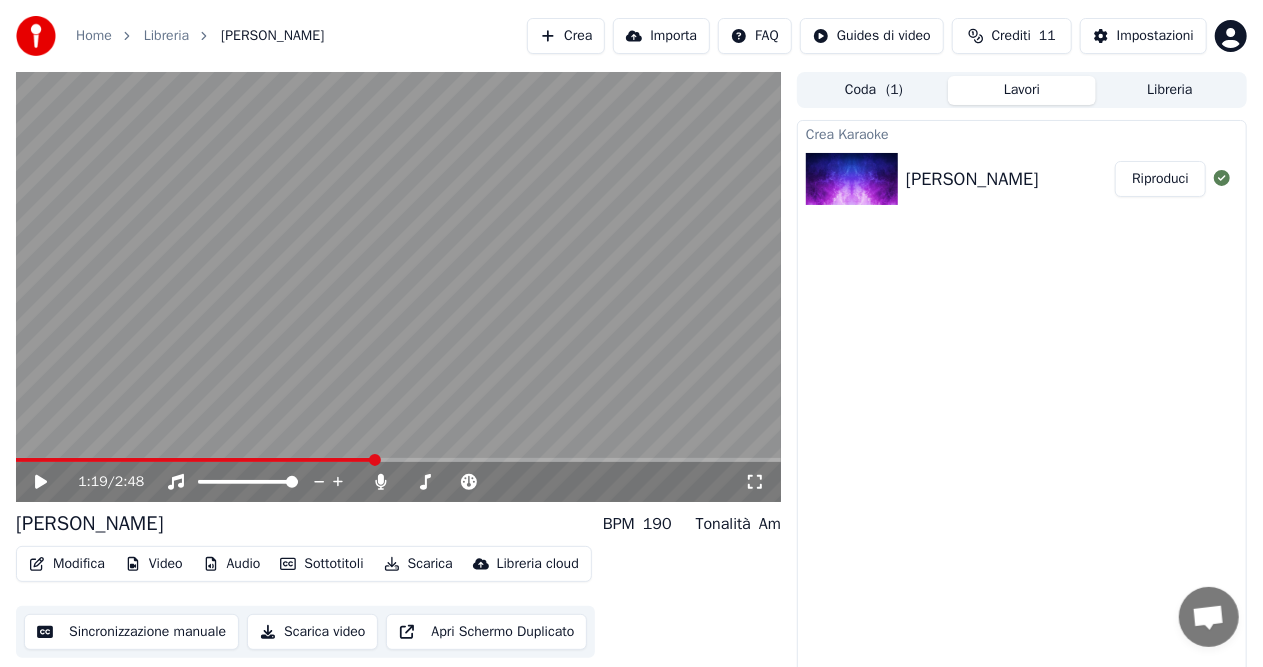 click at bounding box center [375, 460] 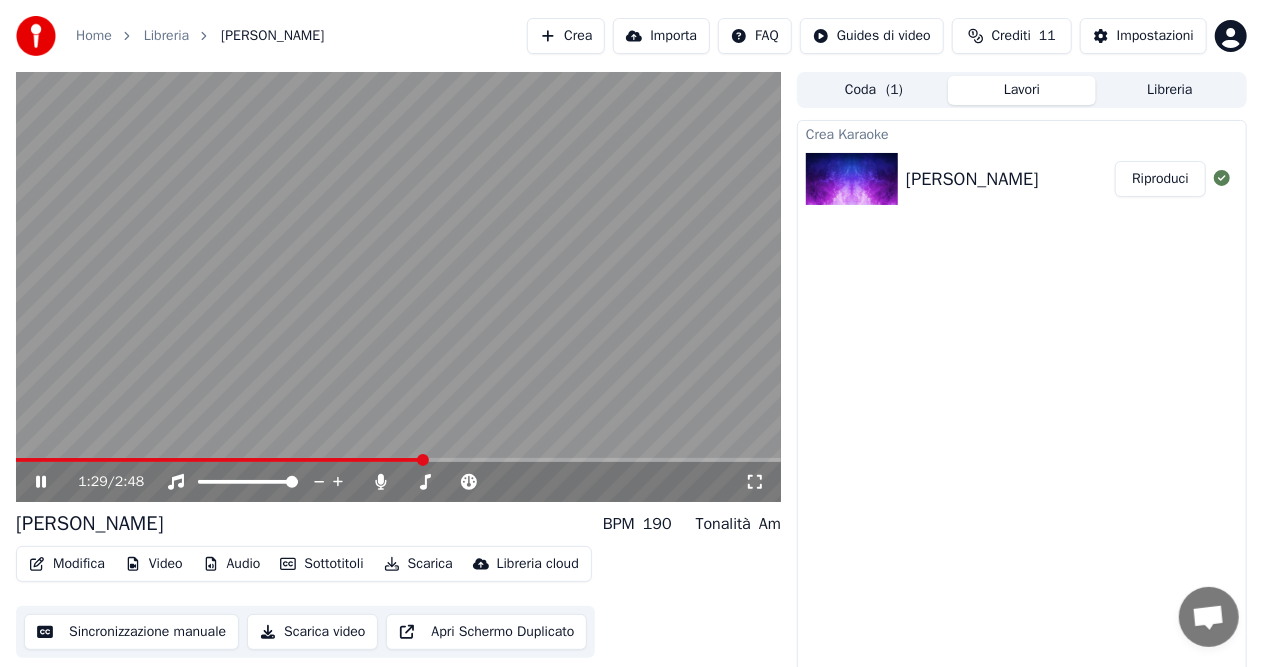click 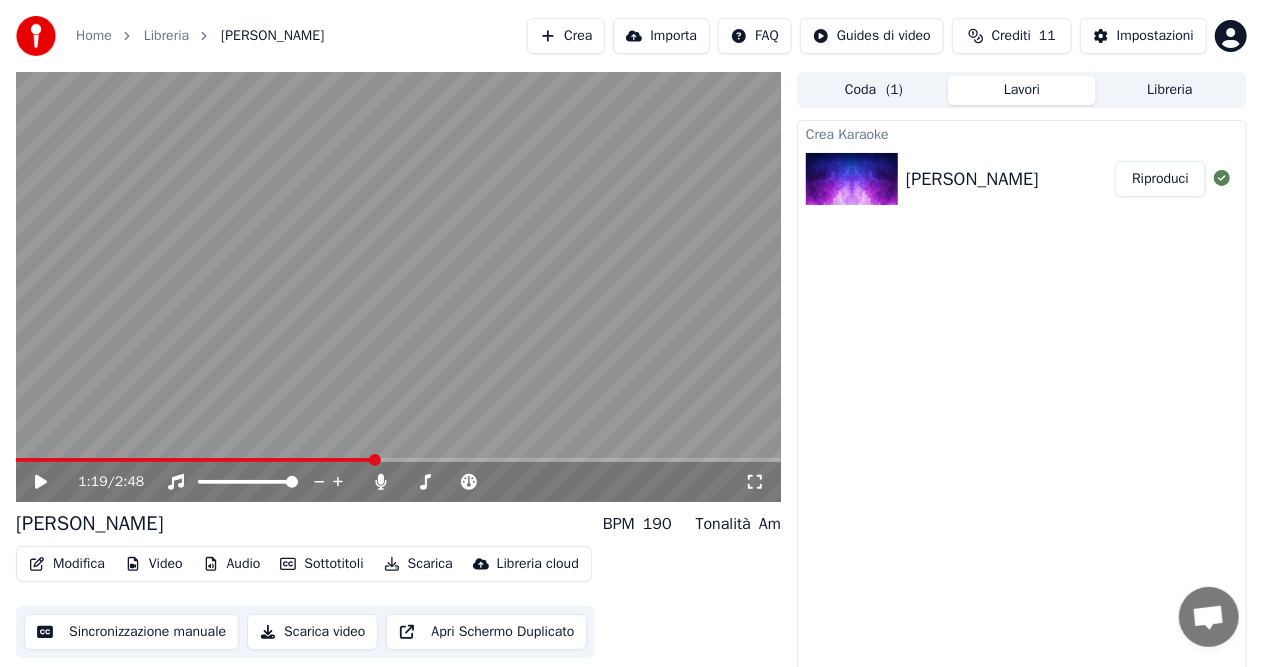 click at bounding box center [375, 460] 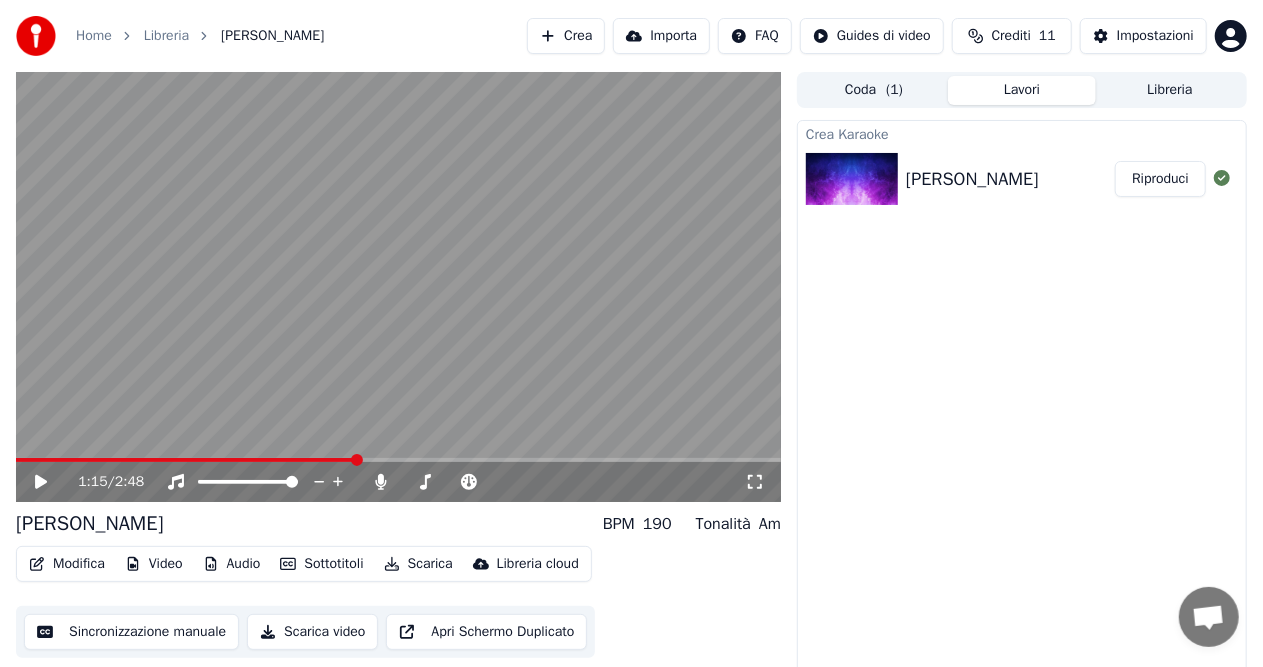 click 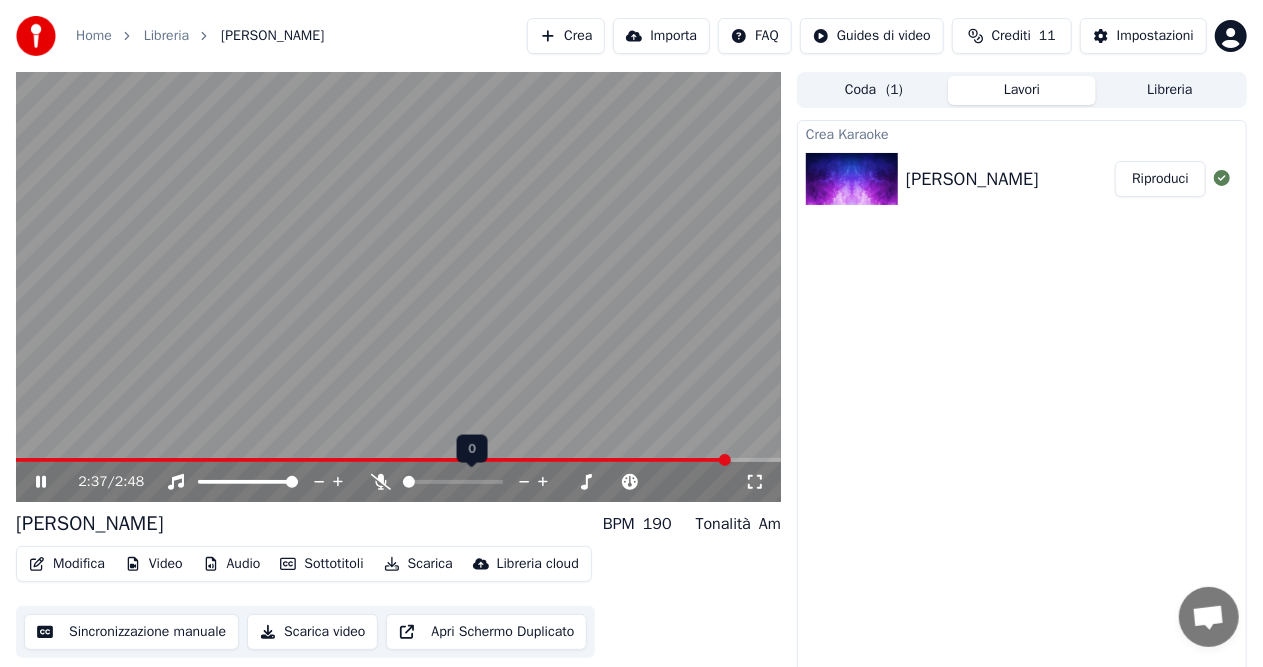click at bounding box center [409, 482] 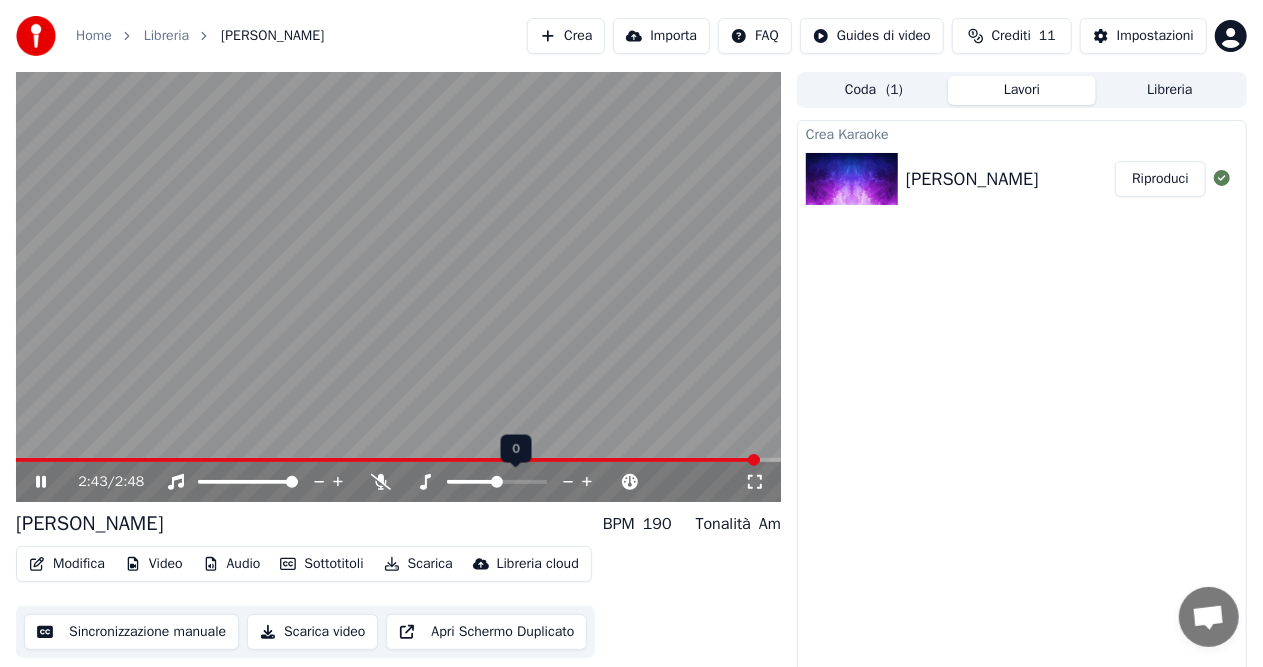 click at bounding box center [497, 482] 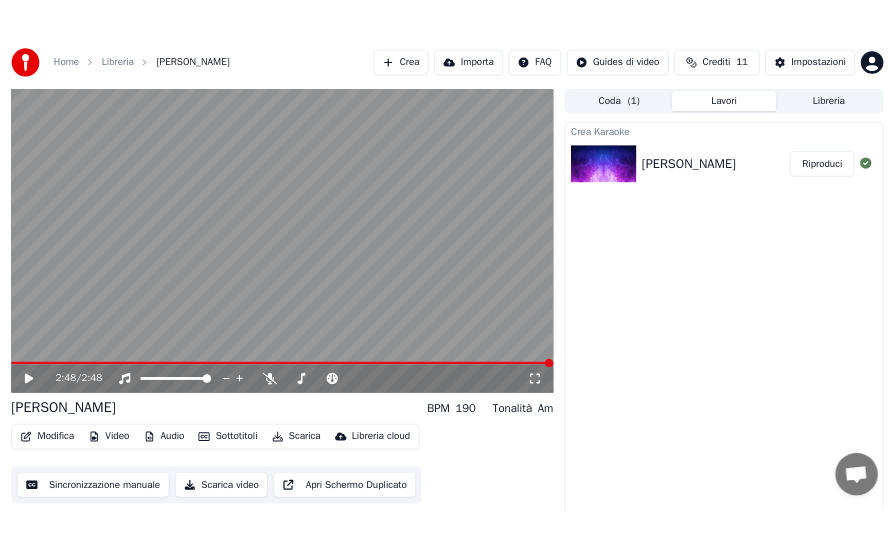 scroll, scrollTop: 20, scrollLeft: 0, axis: vertical 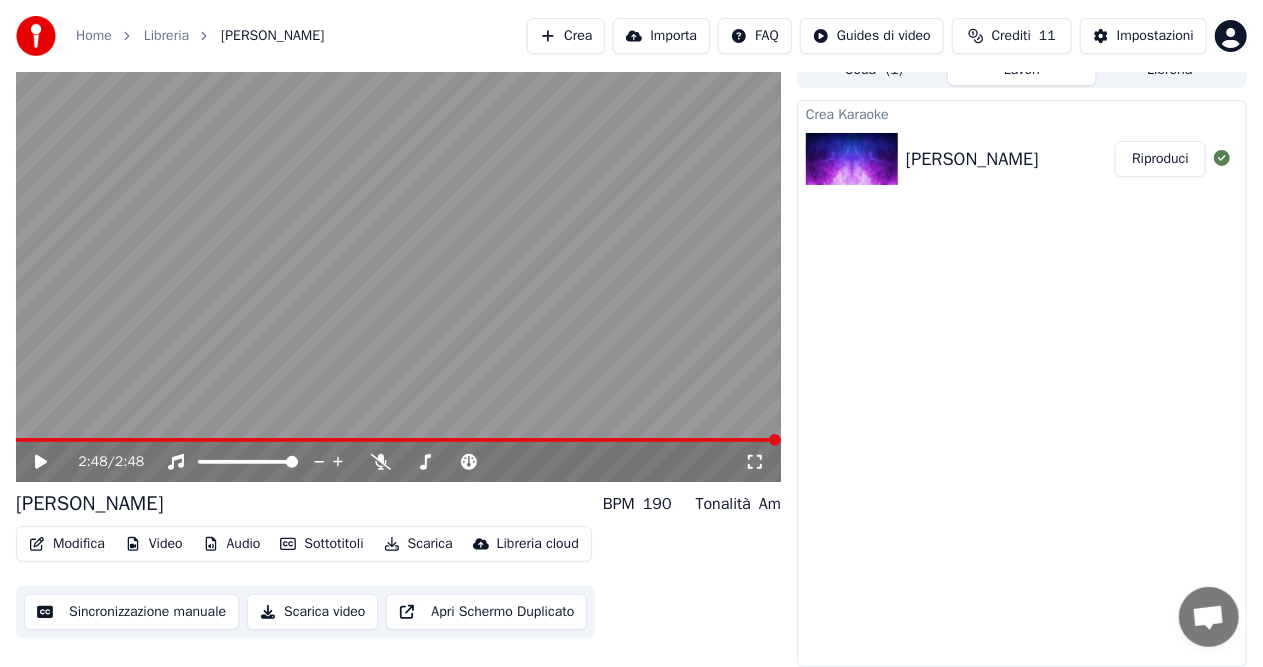 click on "Scarica video" at bounding box center [312, 612] 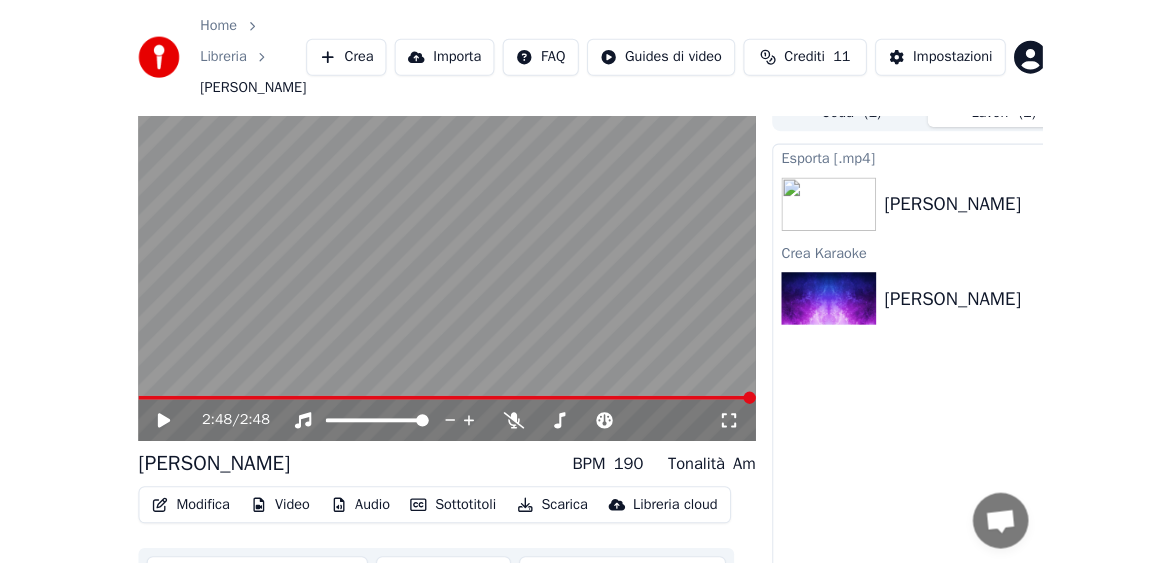scroll, scrollTop: 0, scrollLeft: 0, axis: both 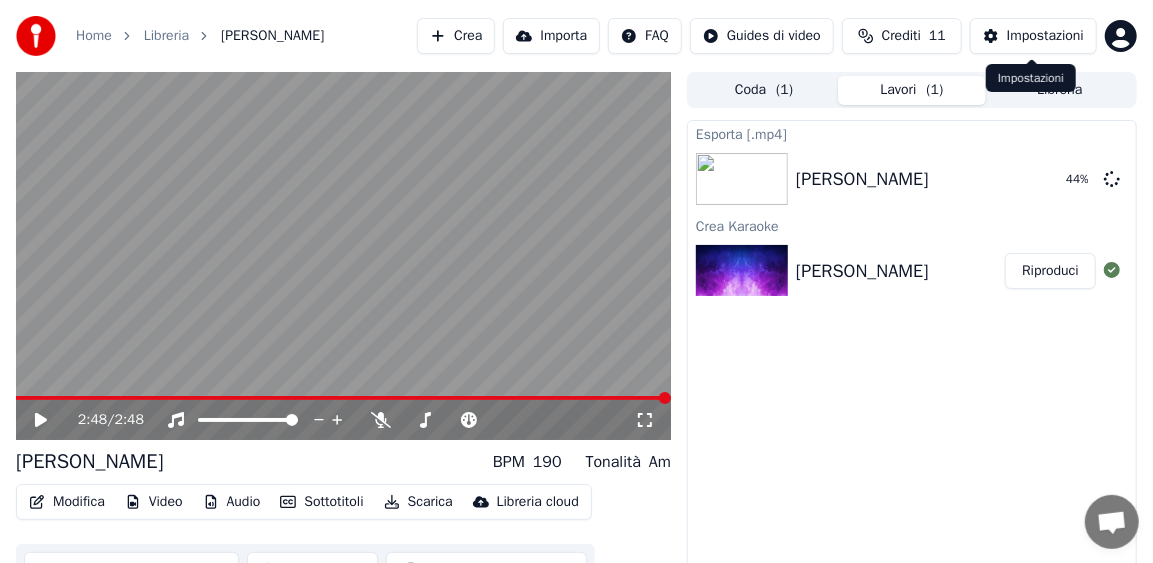 click on "Home Libreria Diciott'[PERSON_NAME] Importa FAQ Guides di video Crediti 11 Impostazioni" at bounding box center (576, 36) 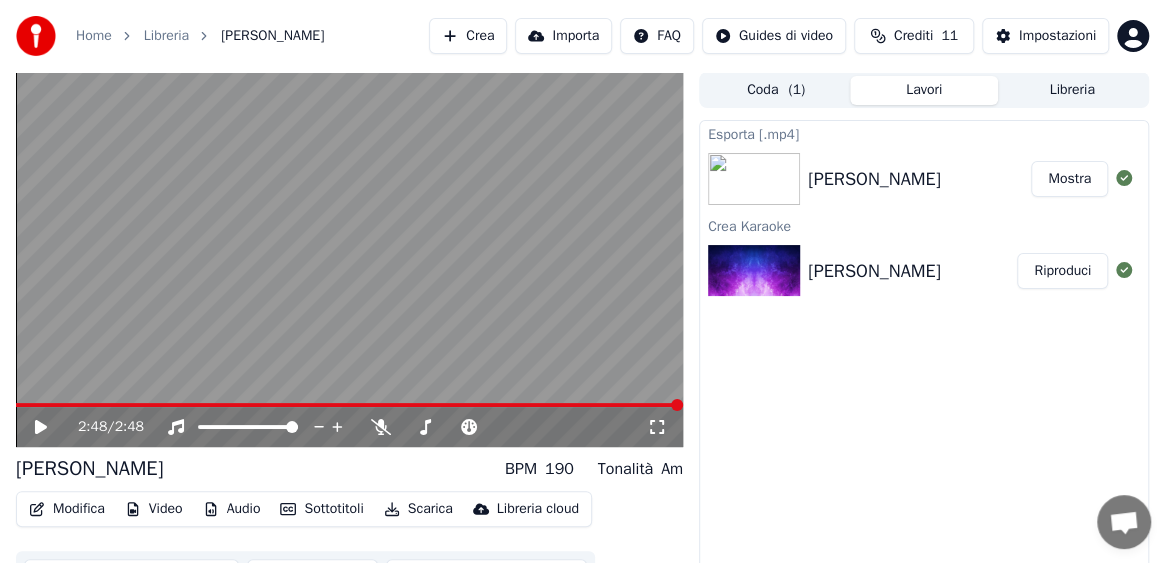 click on "Mostra" at bounding box center [1069, 179] 